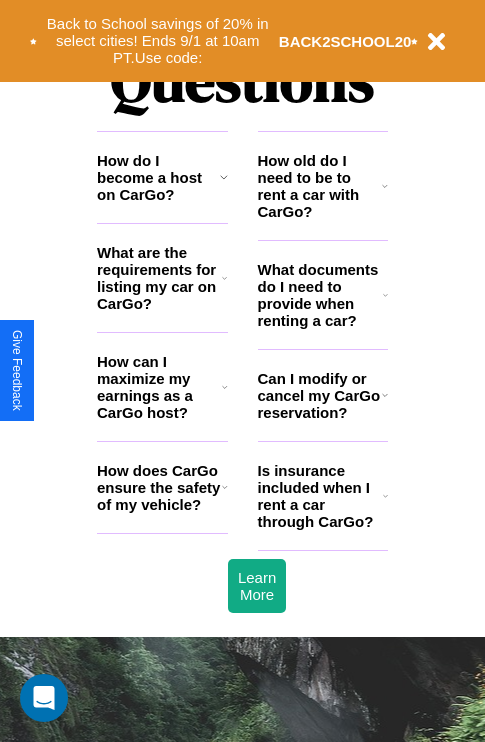 scroll, scrollTop: 2423, scrollLeft: 0, axis: vertical 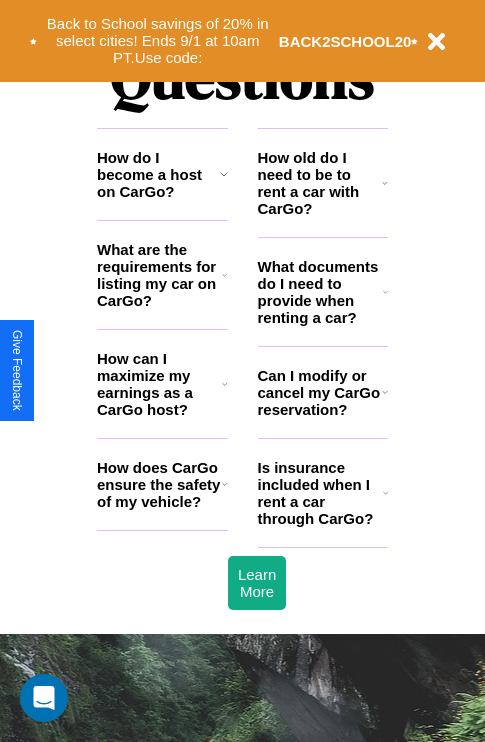 click 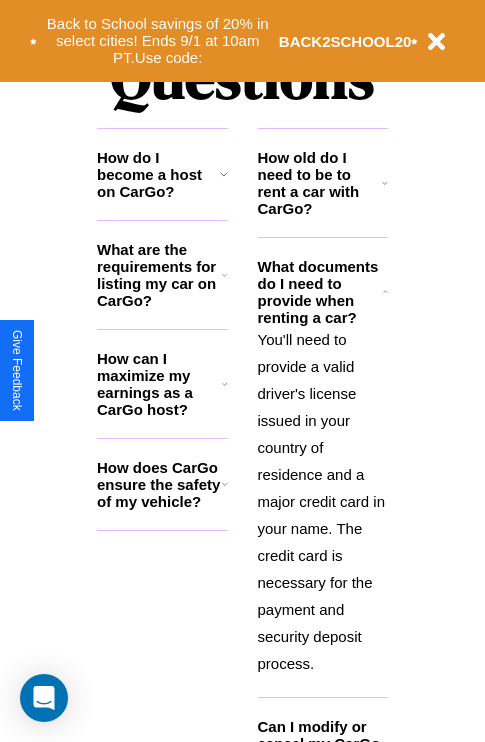 click on "How can I maximize my earnings as a CarGo host?" at bounding box center [159, 384] 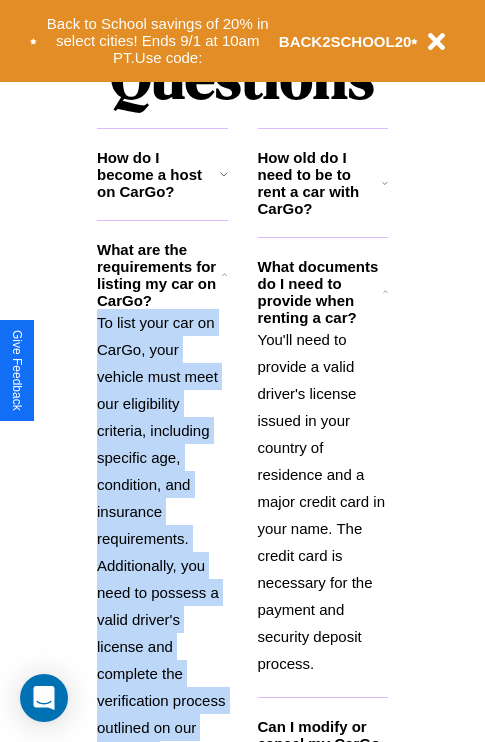 click on "To list your car on CarGo, your vehicle must meet our eligibility criteria, including specific age, condition, and insurance requirements. Additionally, you need to possess a valid driver's license and complete the verification process outlined on our platform." at bounding box center [162, 538] 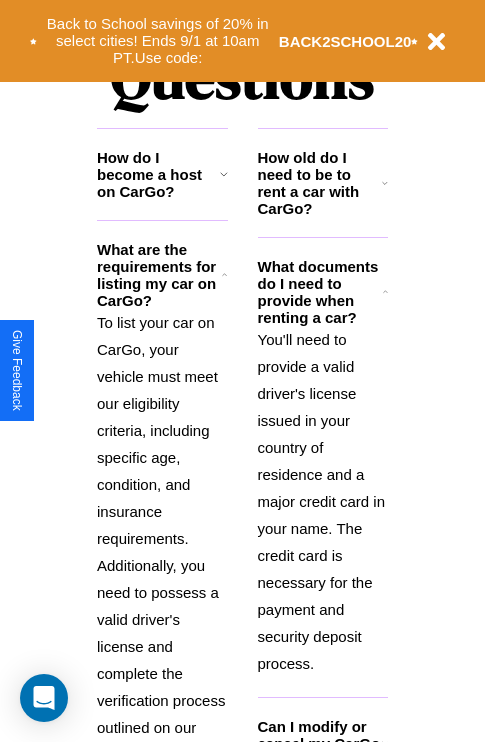 click 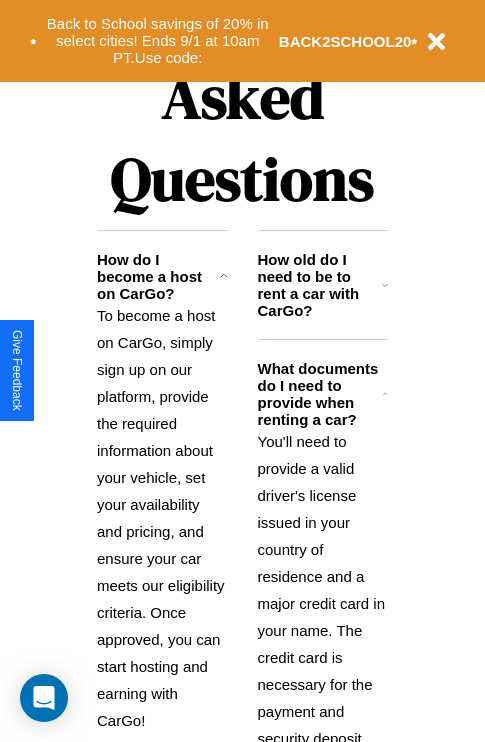 scroll, scrollTop: 1947, scrollLeft: 0, axis: vertical 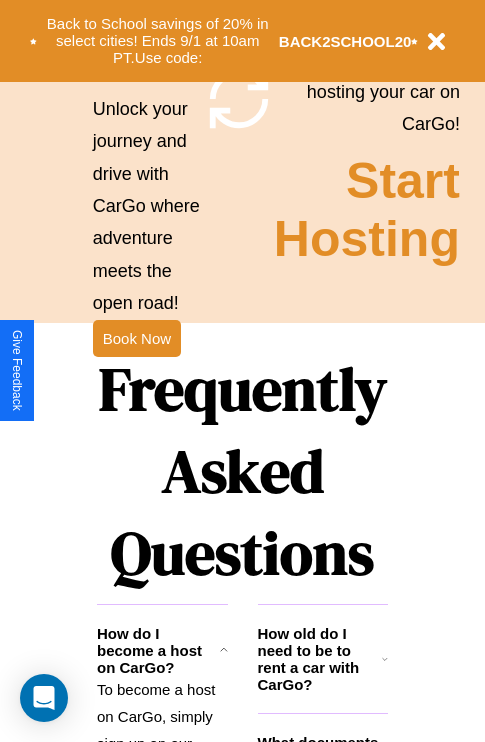 click on "Frequently Asked Questions" at bounding box center (242, 471) 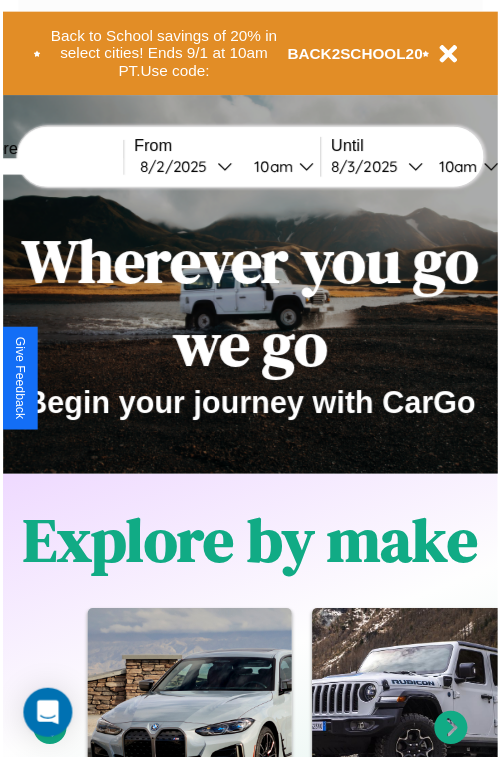 scroll, scrollTop: 0, scrollLeft: 0, axis: both 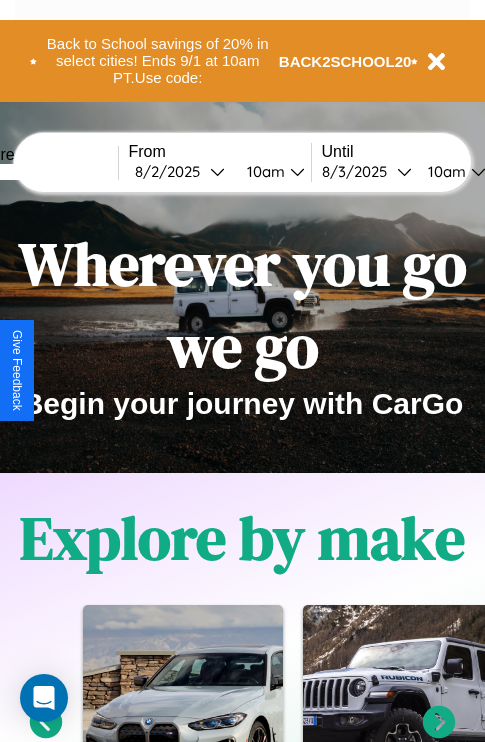 click at bounding box center [43, 172] 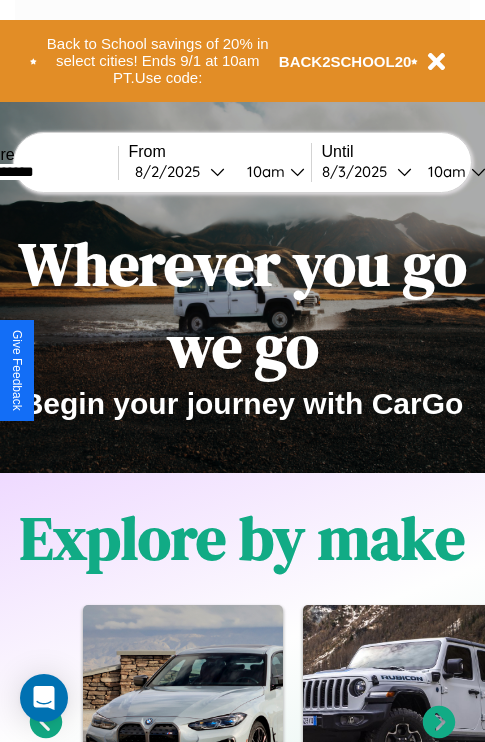 type on "**********" 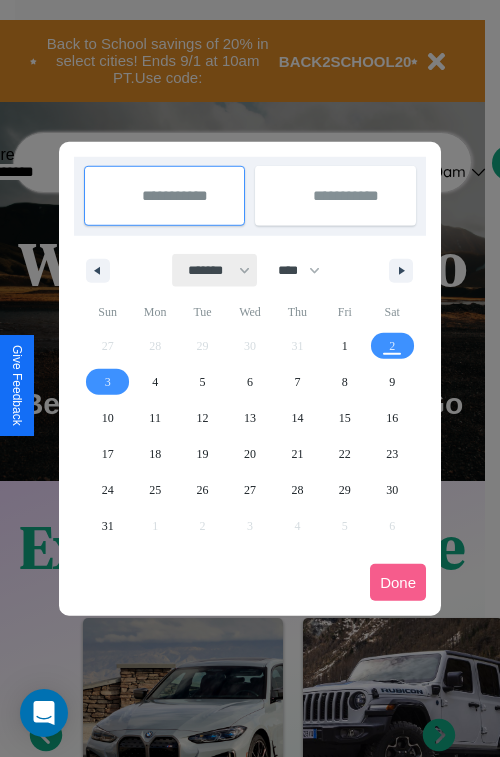click on "******* ******** ***** ***** *** **** **** ****** ********* ******* ******** ********" at bounding box center [215, 270] 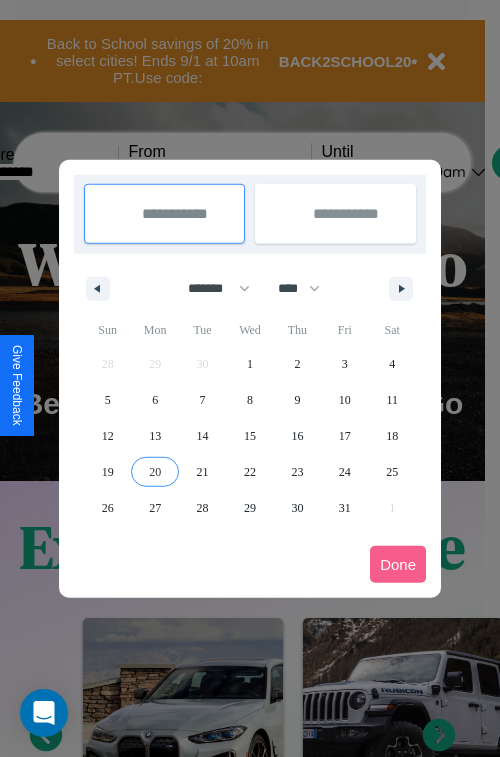 click on "20" at bounding box center [155, 472] 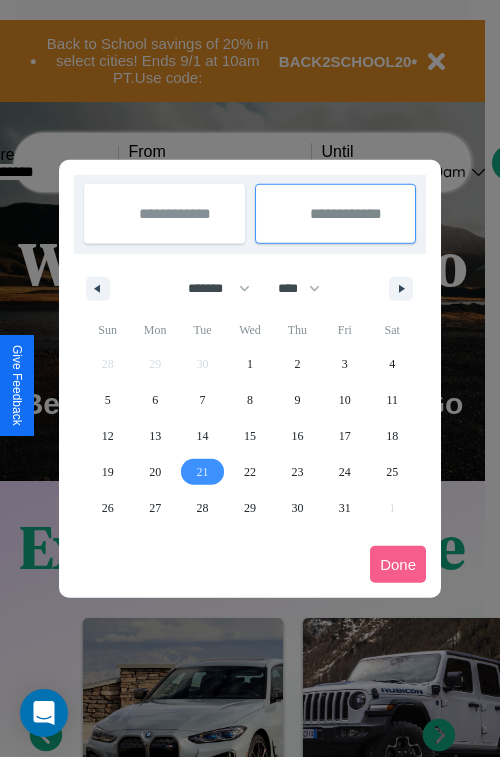 click on "21" at bounding box center (203, 472) 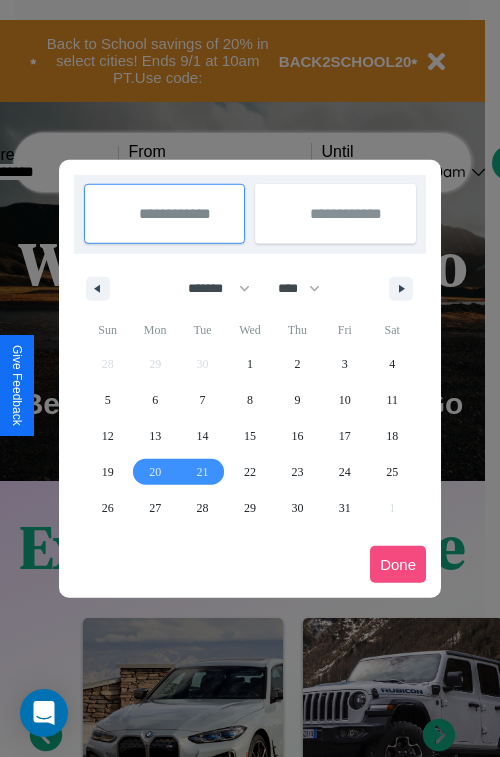 click on "Done" at bounding box center (398, 564) 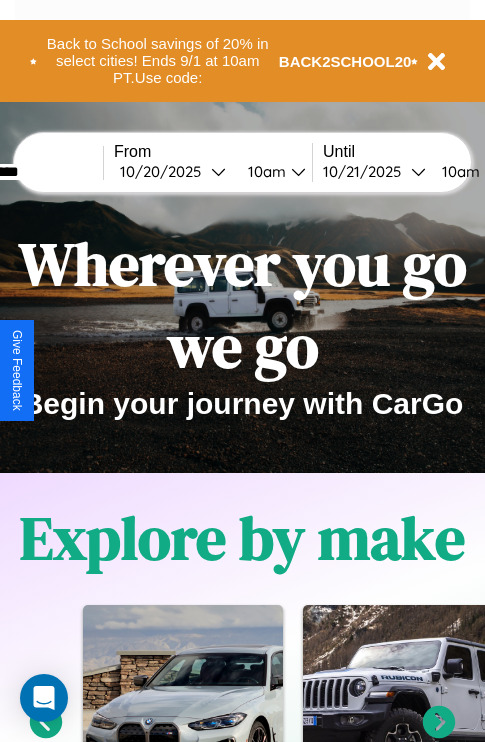 click on "10am" at bounding box center (264, 171) 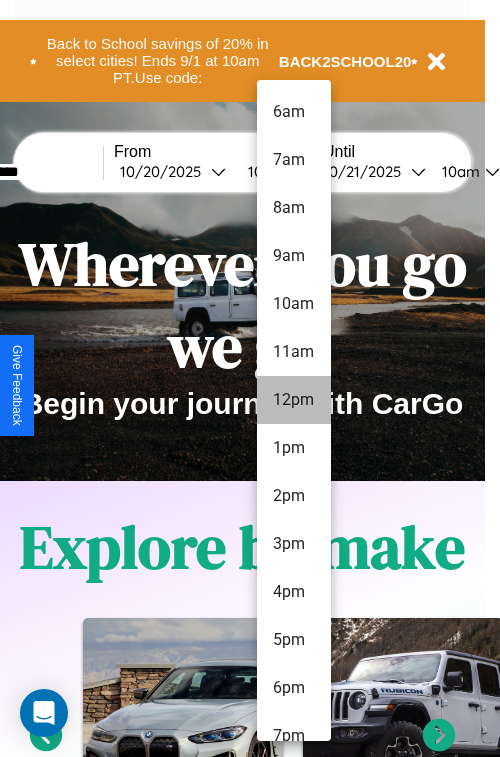 click on "12pm" at bounding box center (294, 400) 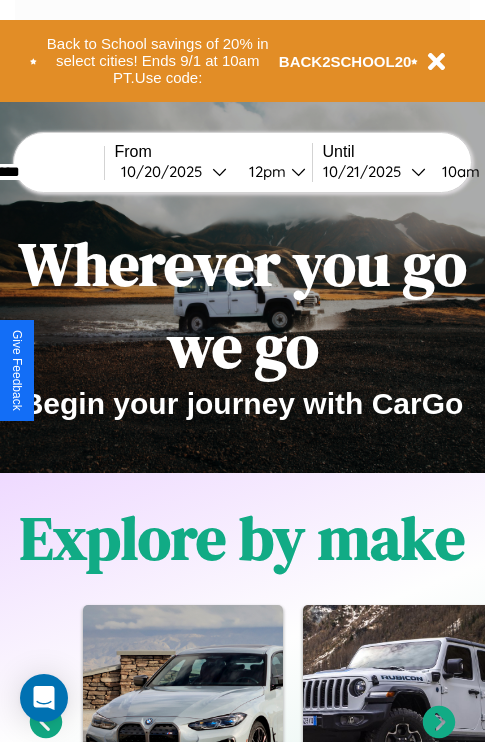 click on "10am" at bounding box center [458, 171] 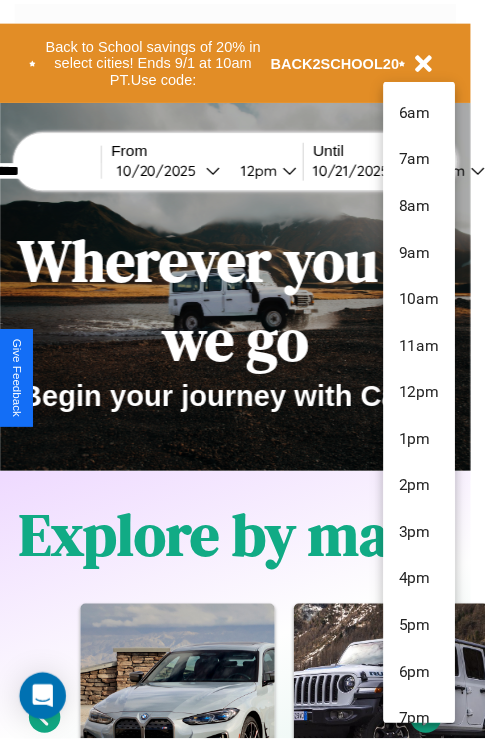 scroll, scrollTop: 115, scrollLeft: 0, axis: vertical 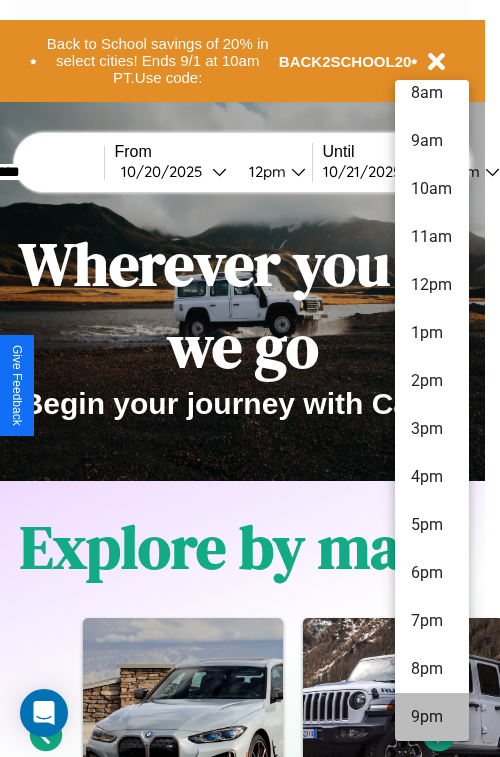 click on "9pm" at bounding box center [432, 717] 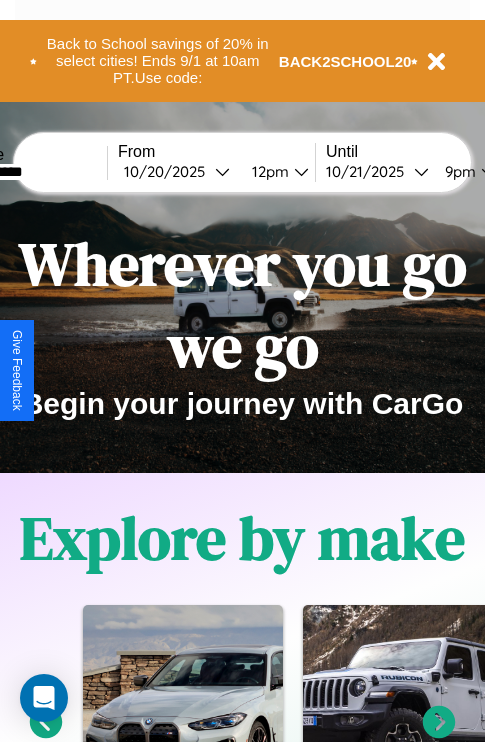 scroll, scrollTop: 0, scrollLeft: 79, axis: horizontal 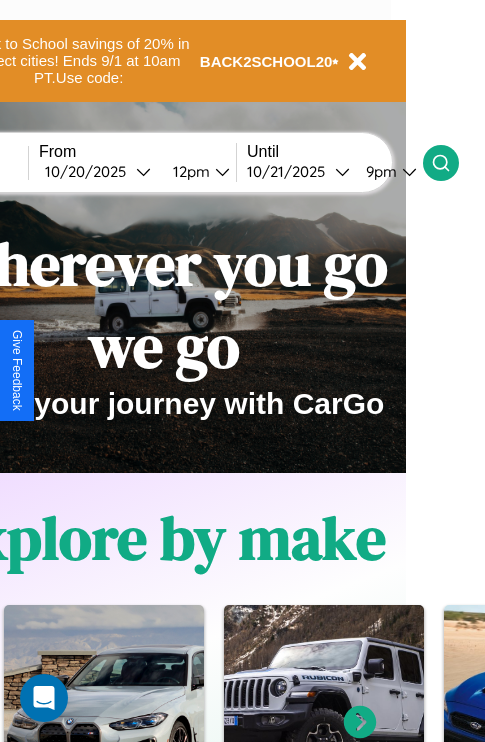 click 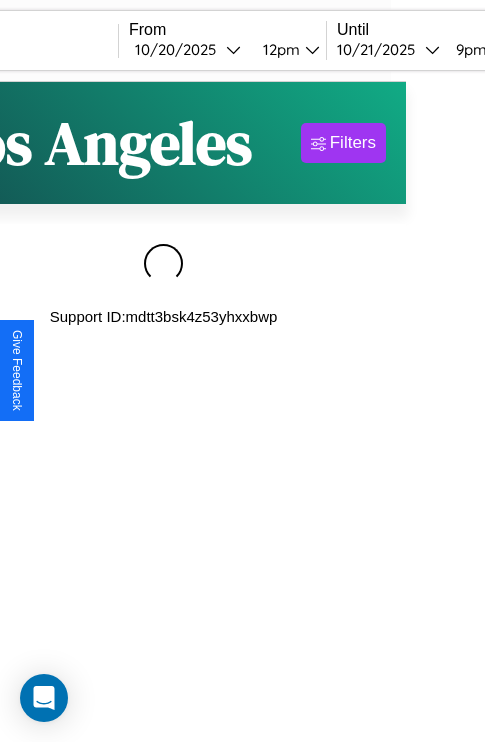scroll, scrollTop: 0, scrollLeft: 0, axis: both 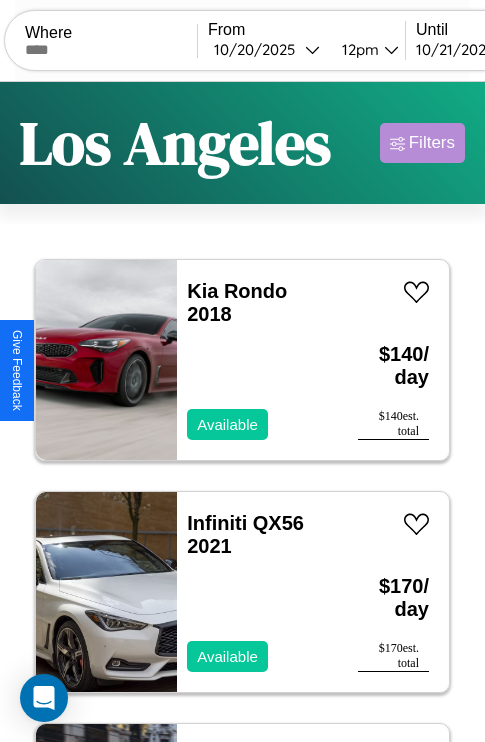 click on "Filters" at bounding box center [432, 143] 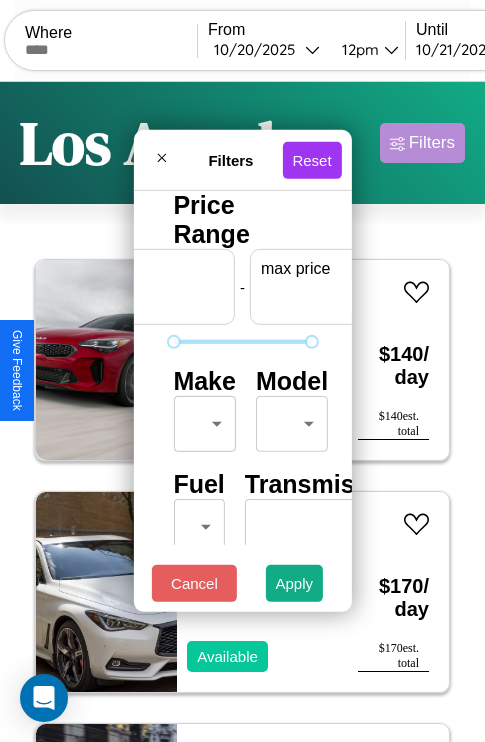 scroll, scrollTop: 0, scrollLeft: 124, axis: horizontal 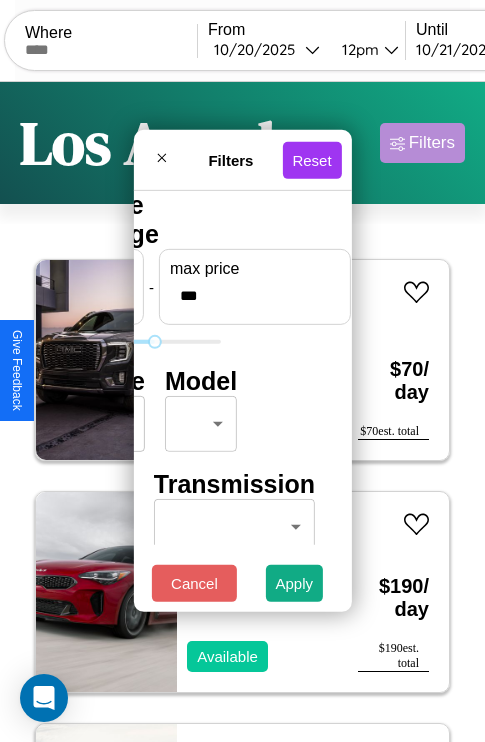 type on "***" 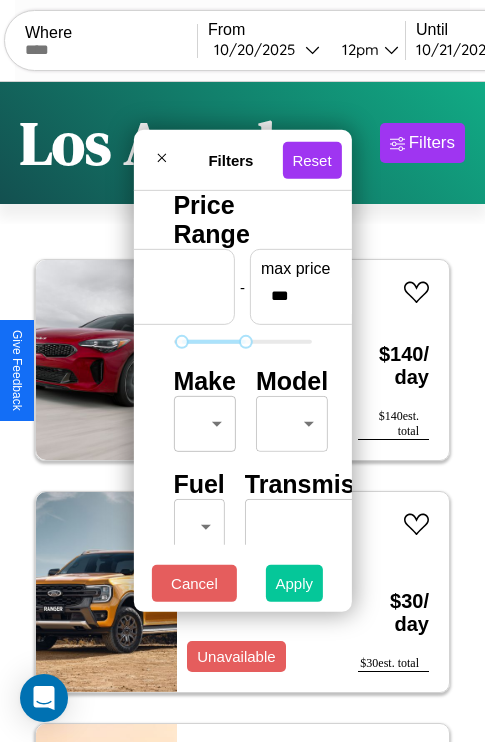 type on "**" 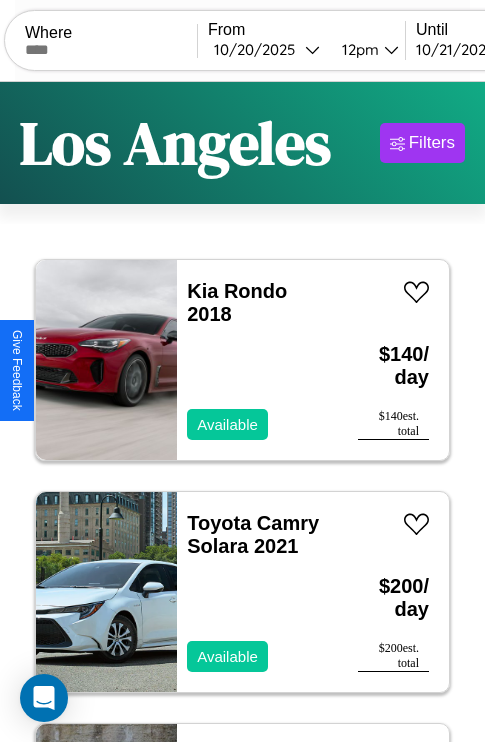 scroll, scrollTop: 66, scrollLeft: 0, axis: vertical 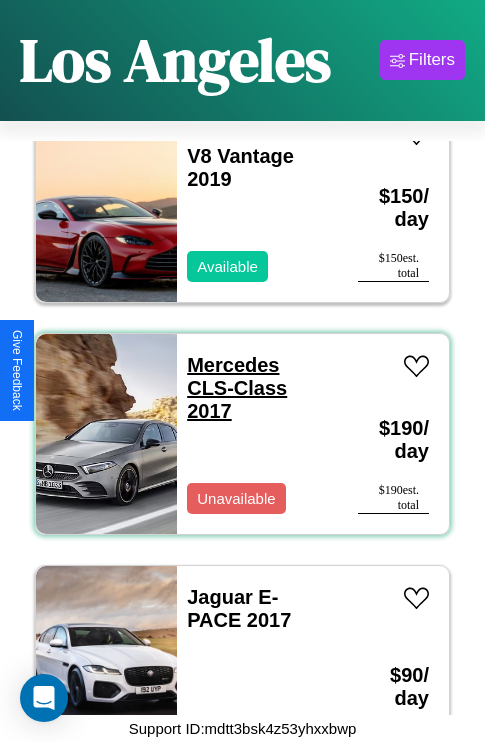 click on "Mercedes   CLS-Class   2017" at bounding box center [237, 388] 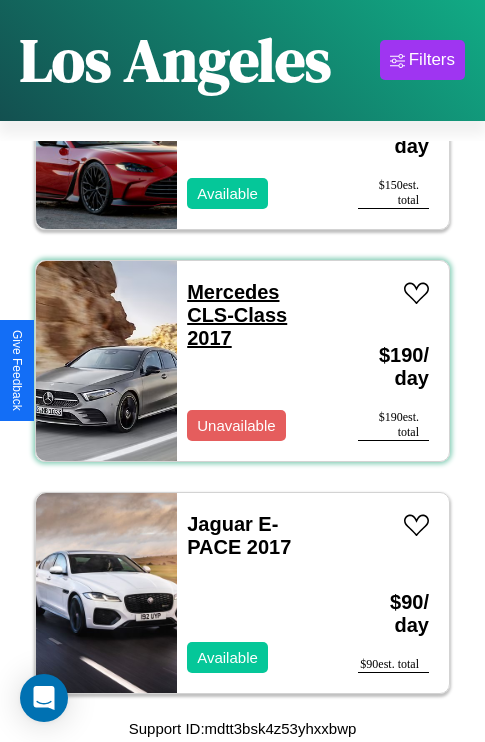 scroll, scrollTop: 2163, scrollLeft: 0, axis: vertical 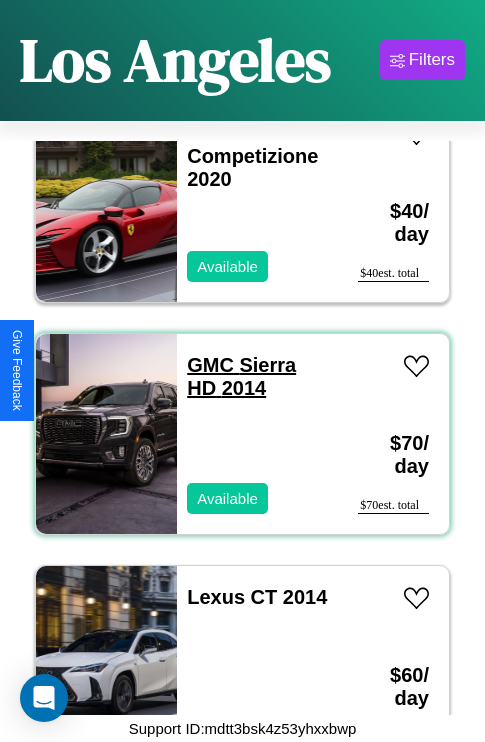 click on "GMC   Sierra HD   2014" at bounding box center (241, 376) 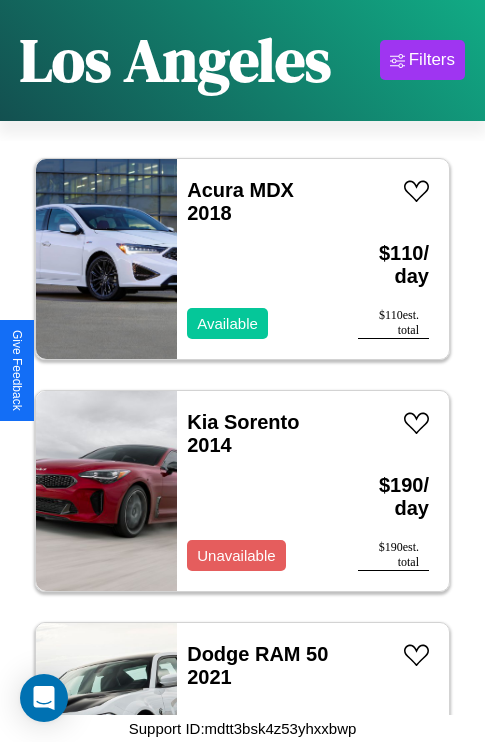 scroll, scrollTop: 3787, scrollLeft: 0, axis: vertical 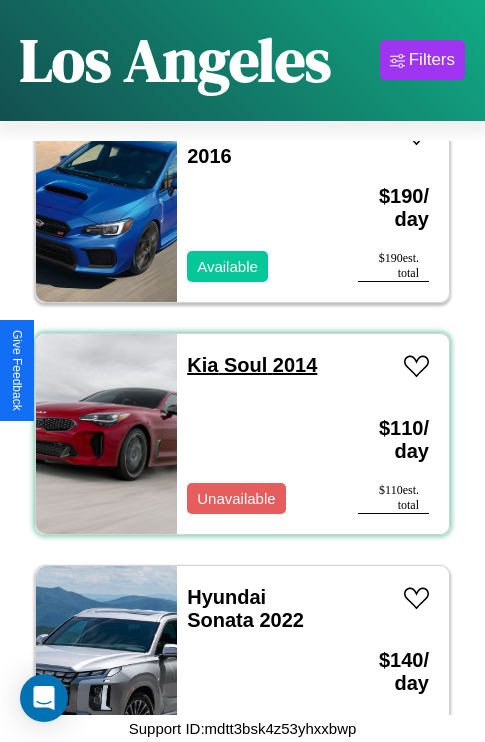 click on "Kia   Soul   2014" at bounding box center (252, 365) 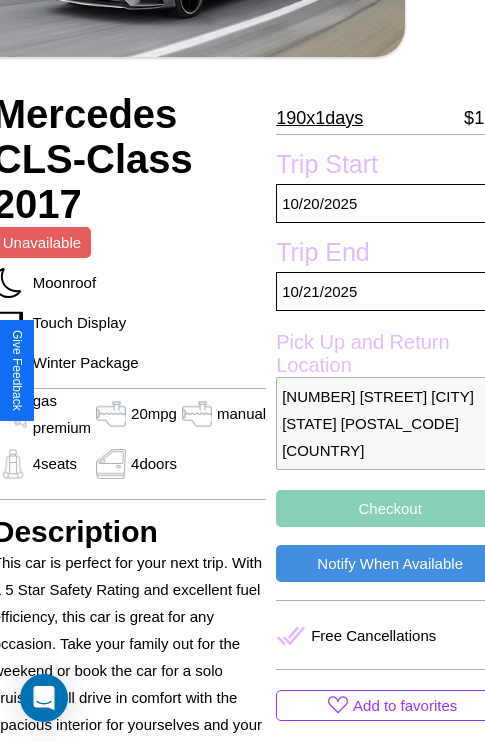 scroll, scrollTop: 336, scrollLeft: 91, axis: both 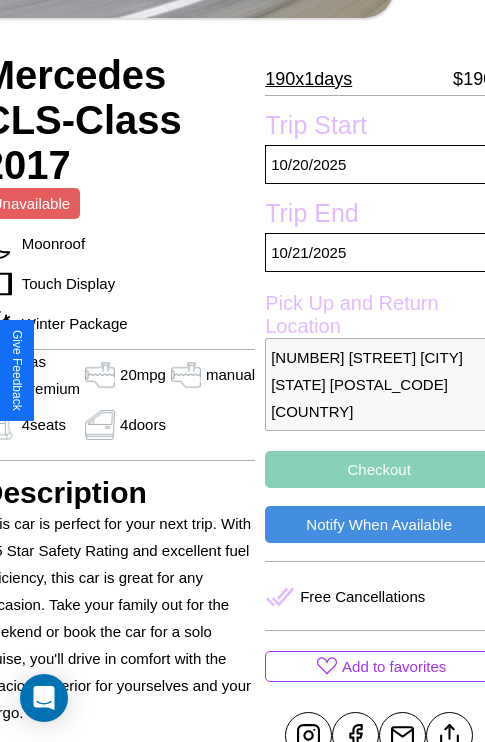 click on "6908 Center Street  Los Angeles California 70455 United States" at bounding box center [379, 384] 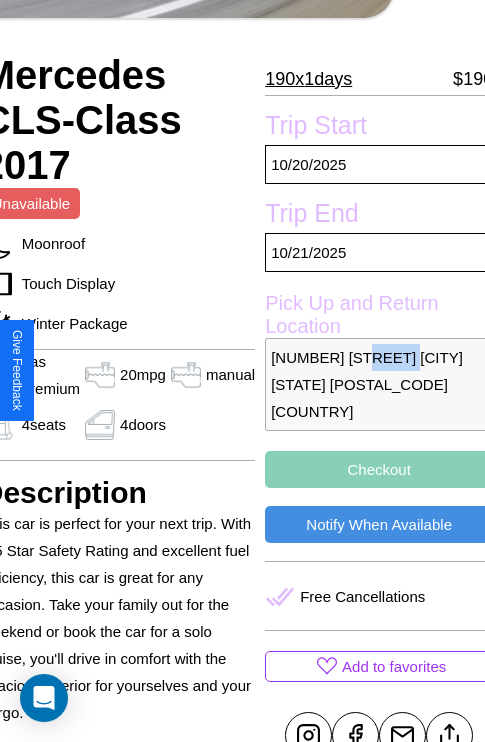 click on "6908 Center Street  Los Angeles California 70455 United States" at bounding box center (379, 384) 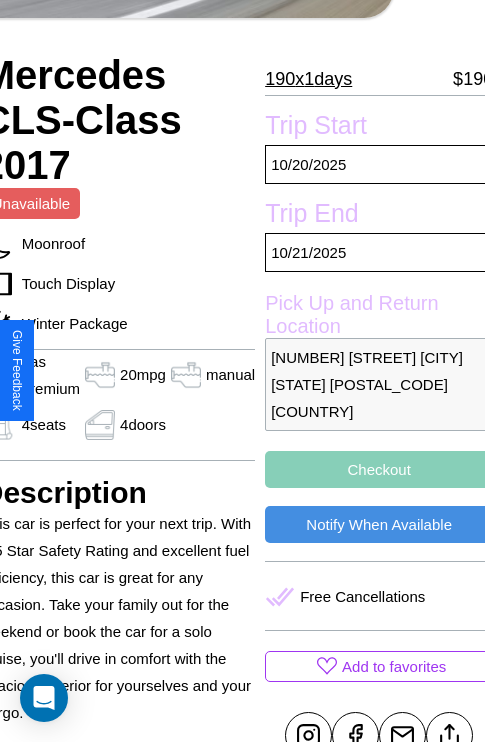 click on "6908 Center Street  Los Angeles California 70455 United States" at bounding box center [379, 384] 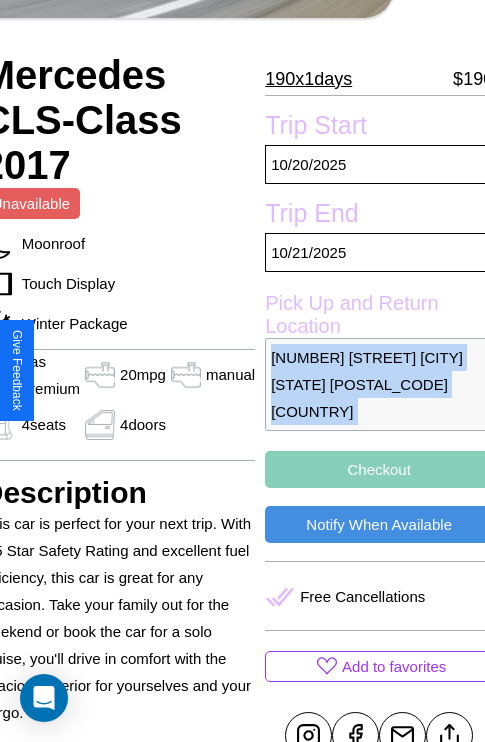 click on "6908 Center Street  Los Angeles California 70455 United States" at bounding box center [379, 384] 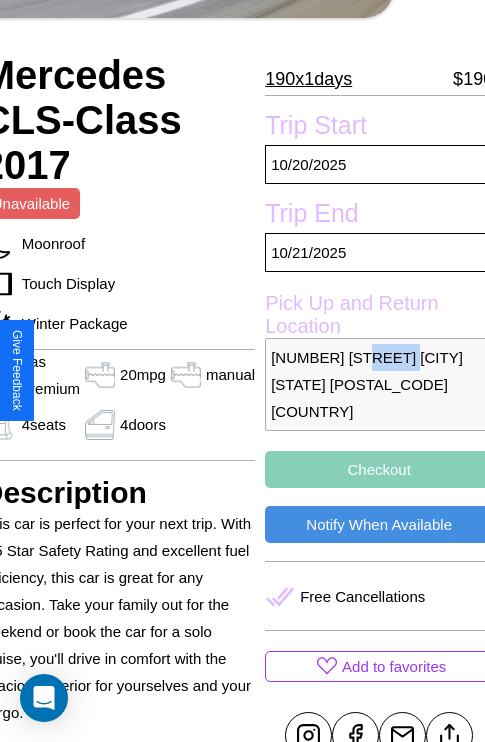 click on "6908 Center Street  Los Angeles California 70455 United States" at bounding box center (379, 384) 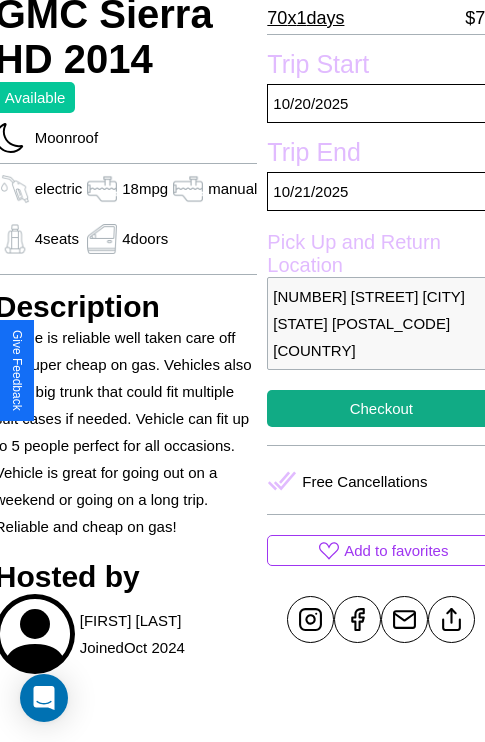 scroll, scrollTop: 498, scrollLeft: 80, axis: both 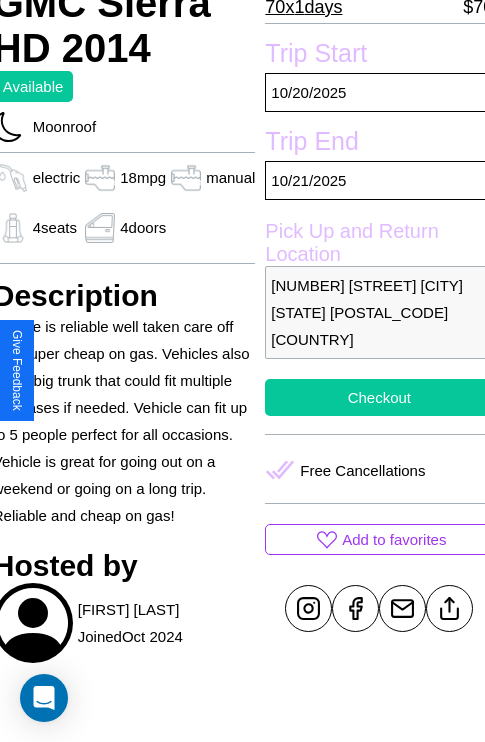 click on "Checkout" at bounding box center [379, 397] 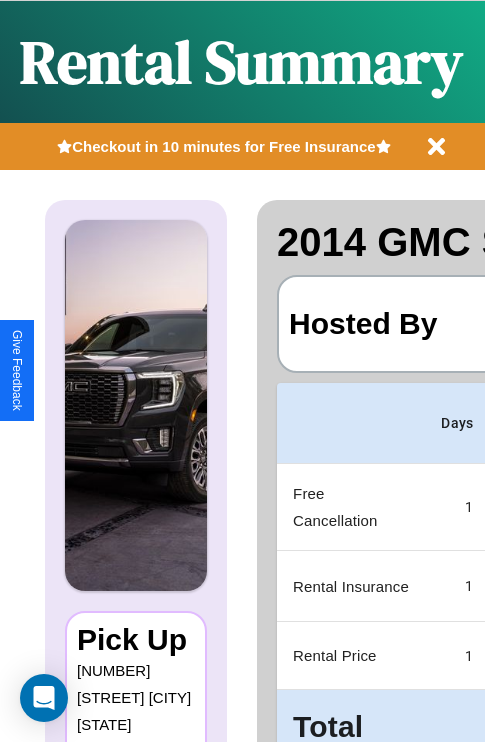 scroll, scrollTop: 0, scrollLeft: 383, axis: horizontal 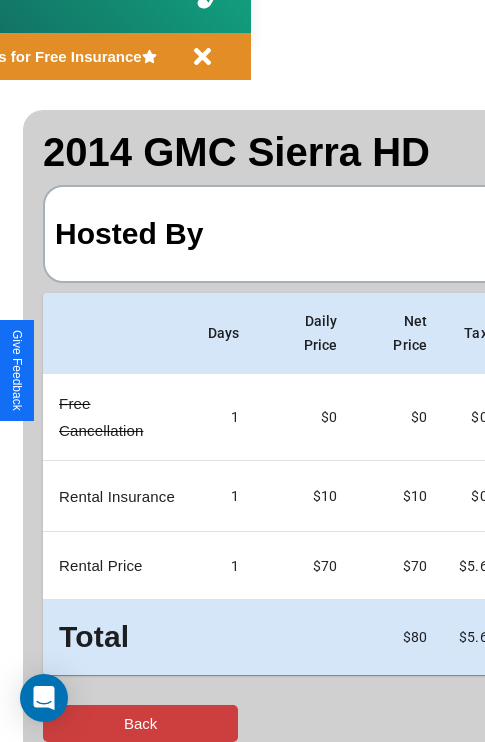 click on "Back" at bounding box center (140, 723) 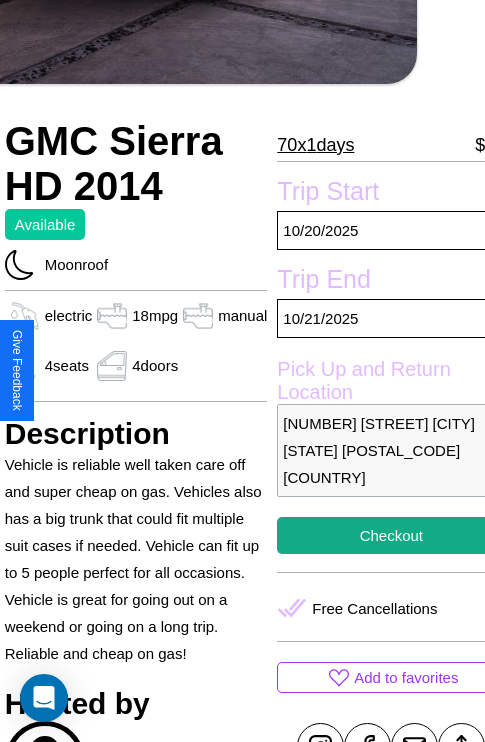 scroll, scrollTop: 426, scrollLeft: 80, axis: both 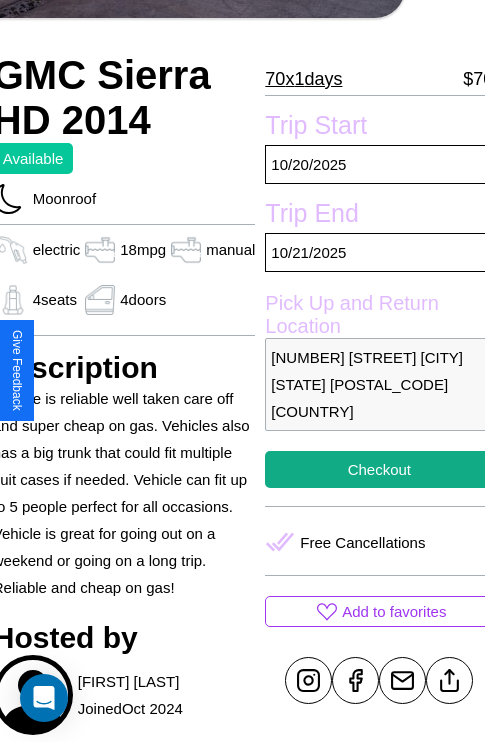 click on "5987 Fourth Street  Los Angeles California 75937 United States" at bounding box center (379, 384) 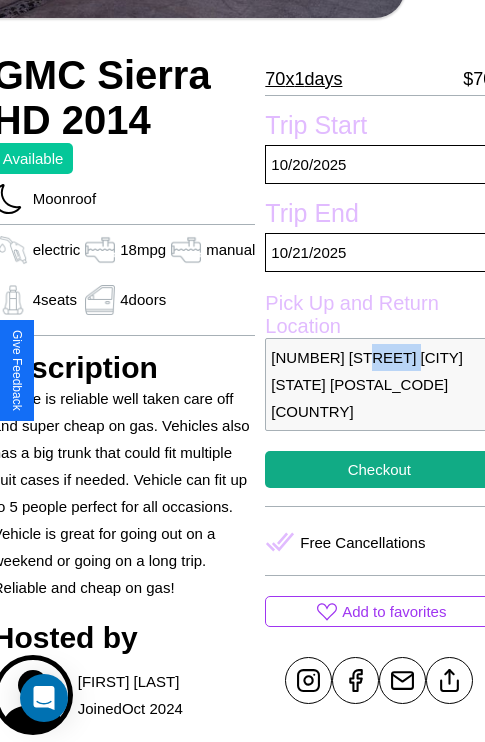click on "5987 Fourth Street  Los Angeles California 75937 United States" at bounding box center [379, 384] 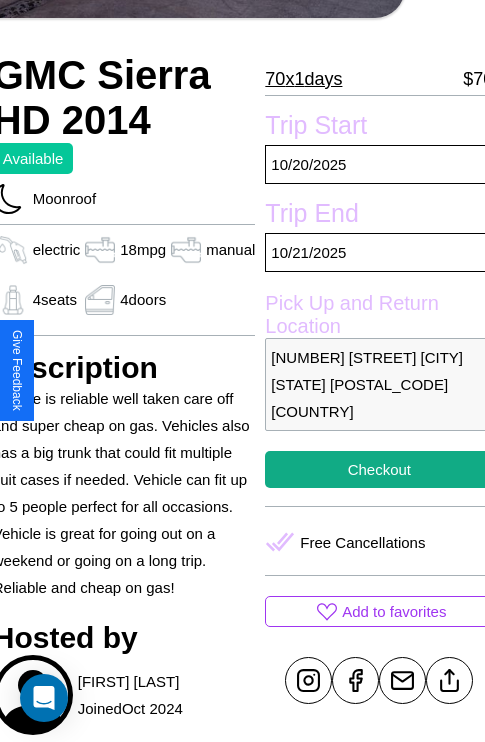 click on "5987 Fourth Street  Los Angeles California 75937 United States" at bounding box center (379, 384) 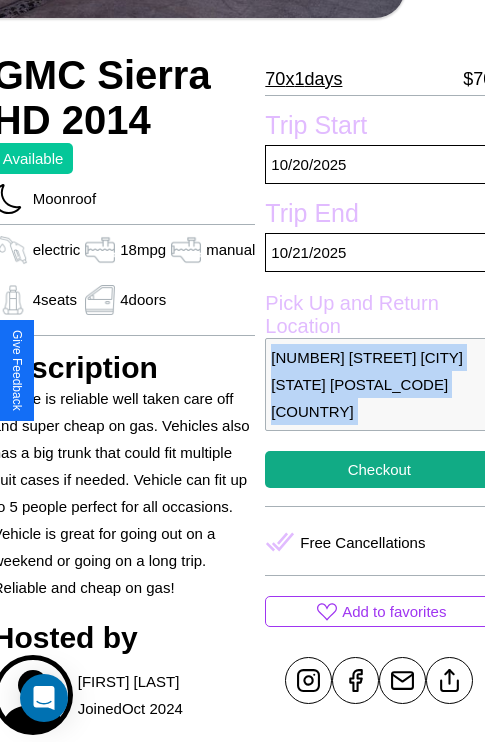 click on "5987 Fourth Street  Los Angeles California 75937 United States" at bounding box center [379, 384] 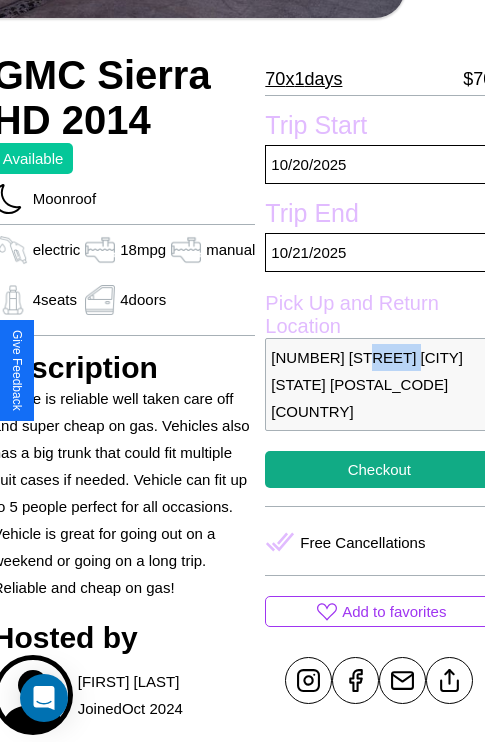 click on "5987 Fourth Street  Los Angeles California 75937 United States" at bounding box center (379, 384) 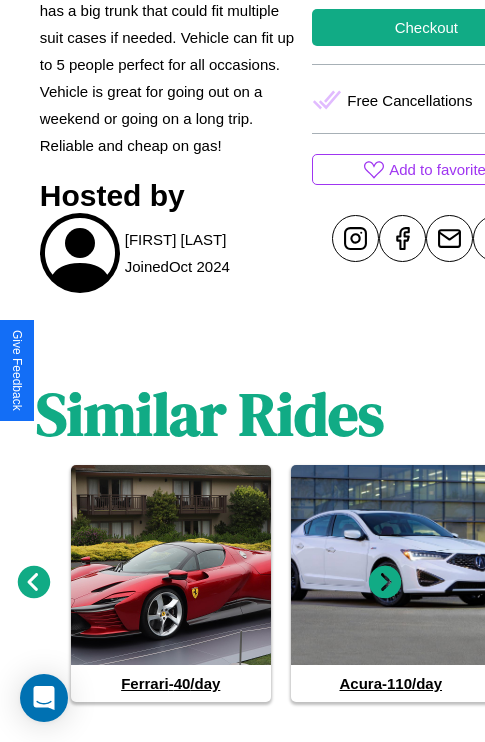 scroll, scrollTop: 895, scrollLeft: 30, axis: both 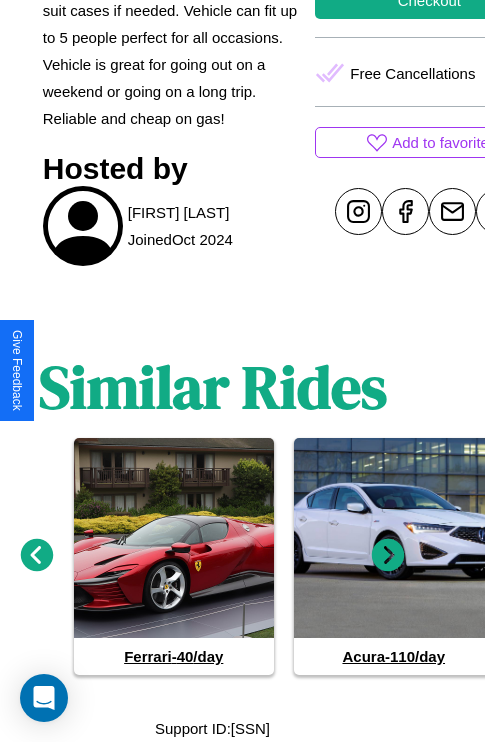 click 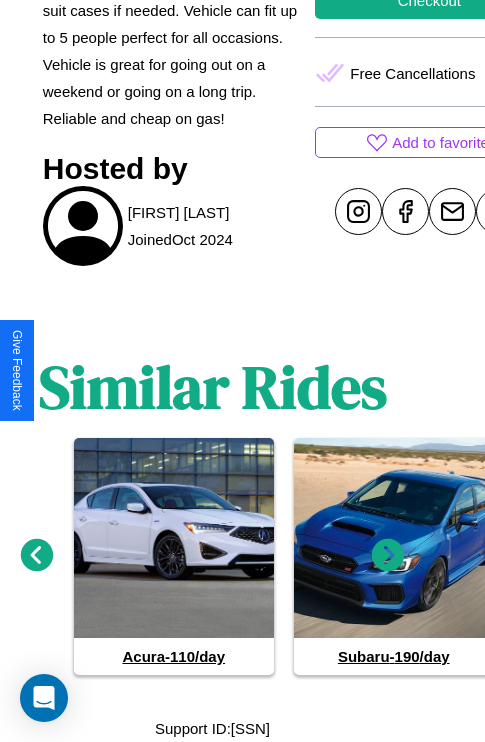 click 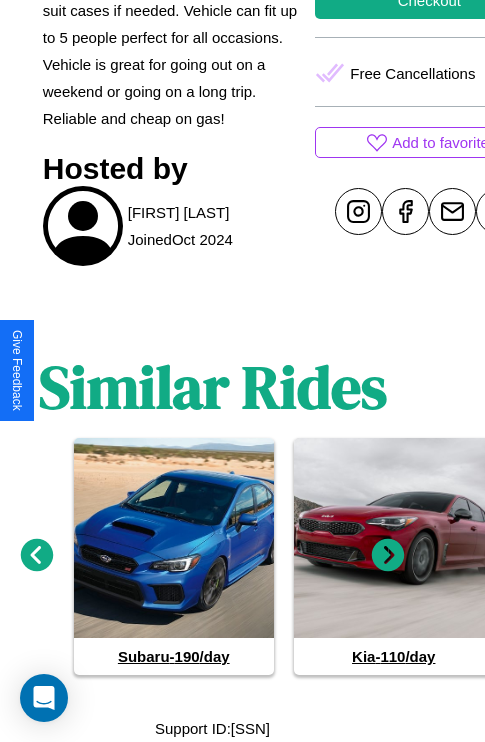 click 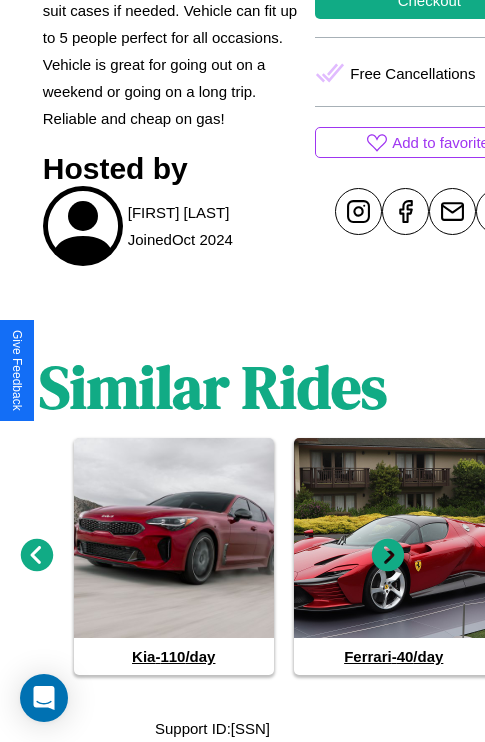 click 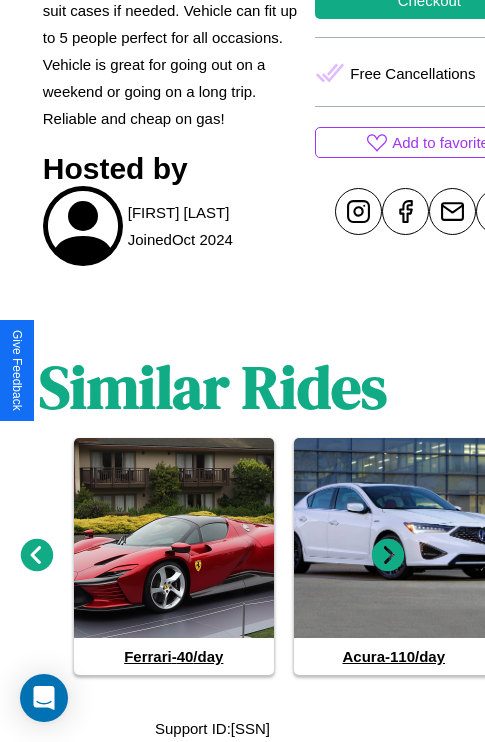 click 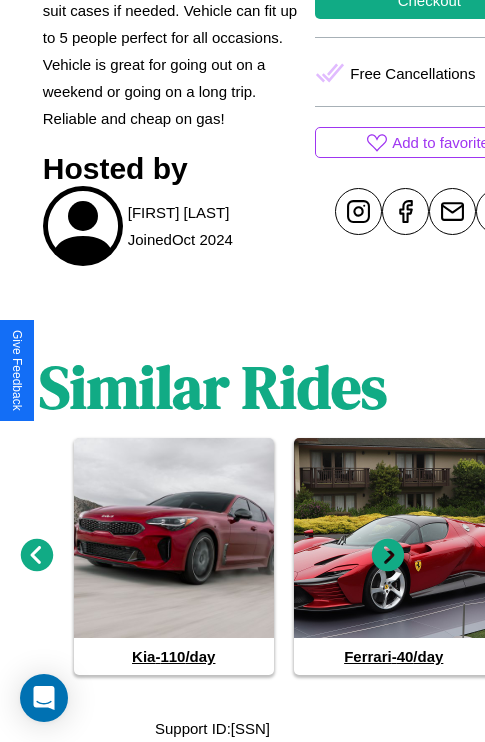 scroll, scrollTop: 498, scrollLeft: 80, axis: both 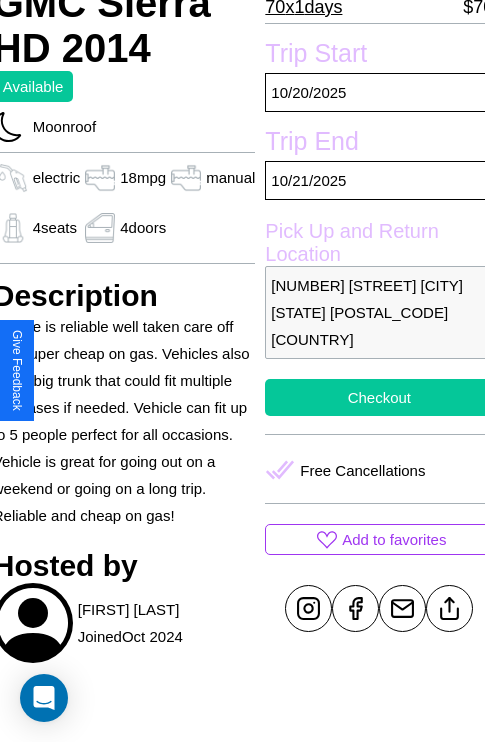 click on "Checkout" at bounding box center [379, 397] 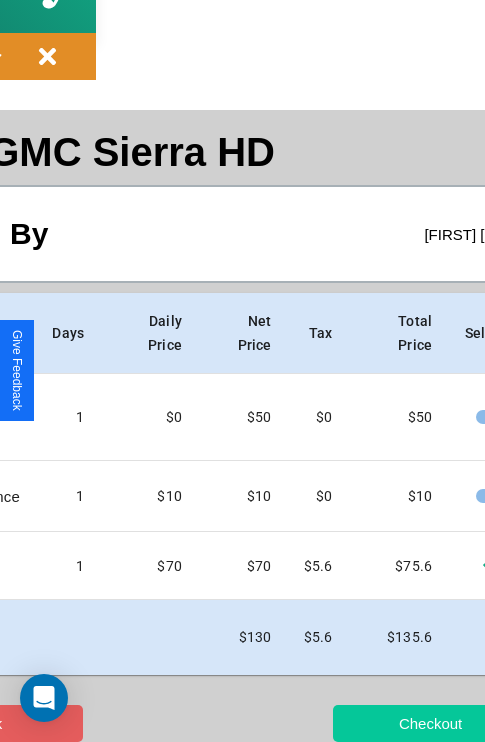 click on "Checkout" at bounding box center [430, 723] 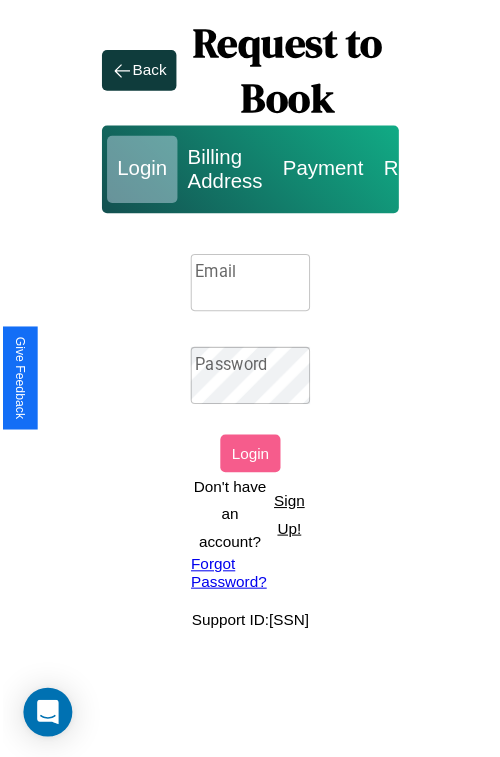 scroll, scrollTop: 0, scrollLeft: 0, axis: both 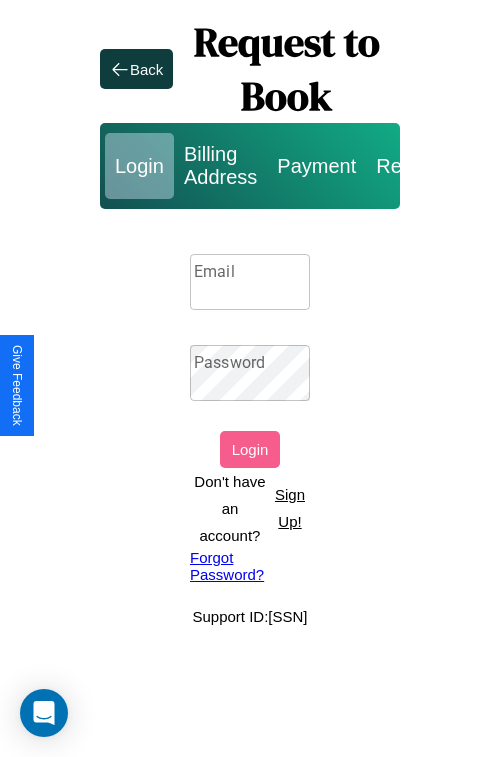 click on "Email" at bounding box center (250, 282) 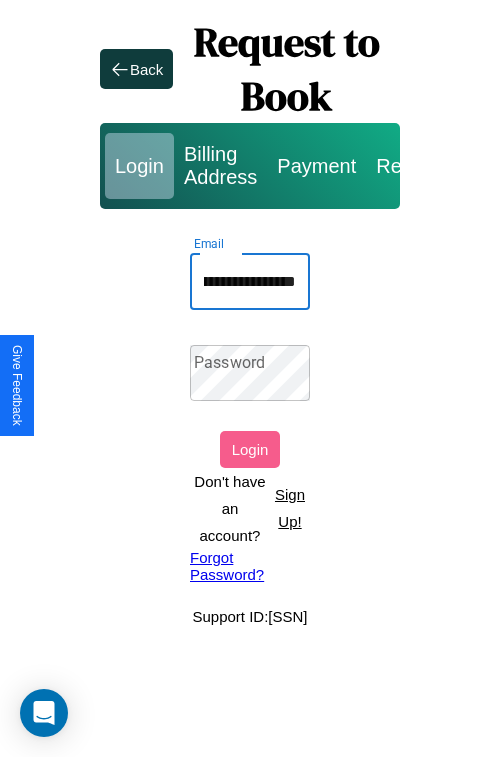 scroll, scrollTop: 0, scrollLeft: 66, axis: horizontal 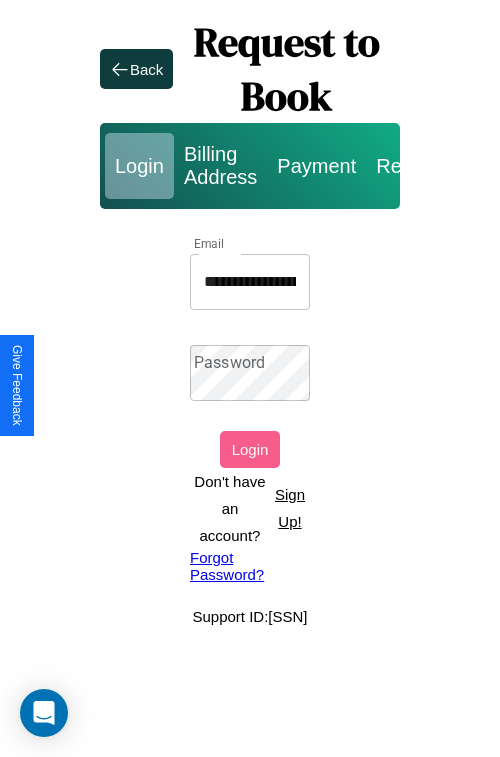 click on "Forgot Password?" at bounding box center [250, 566] 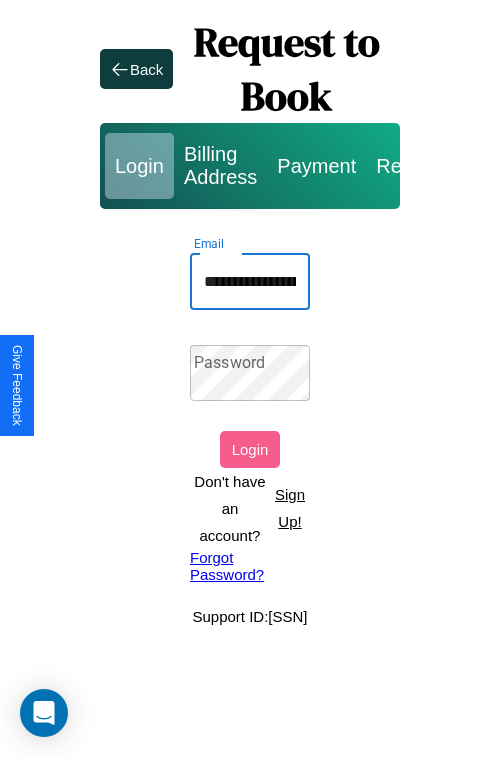 scroll, scrollTop: 0, scrollLeft: 66, axis: horizontal 